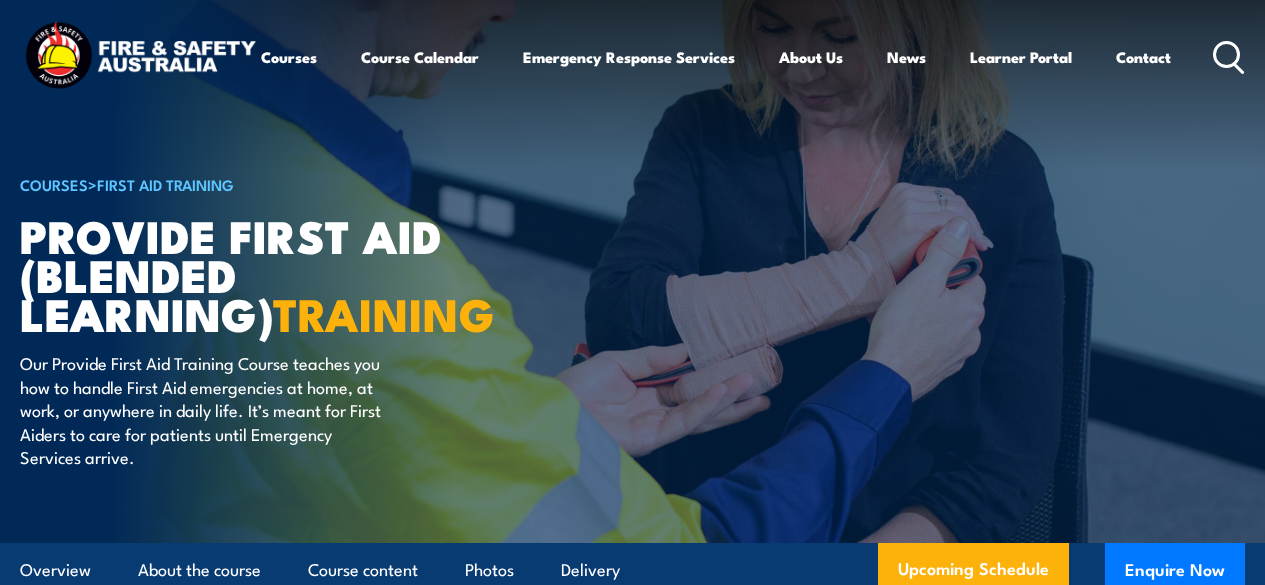 scroll, scrollTop: 0, scrollLeft: 0, axis: both 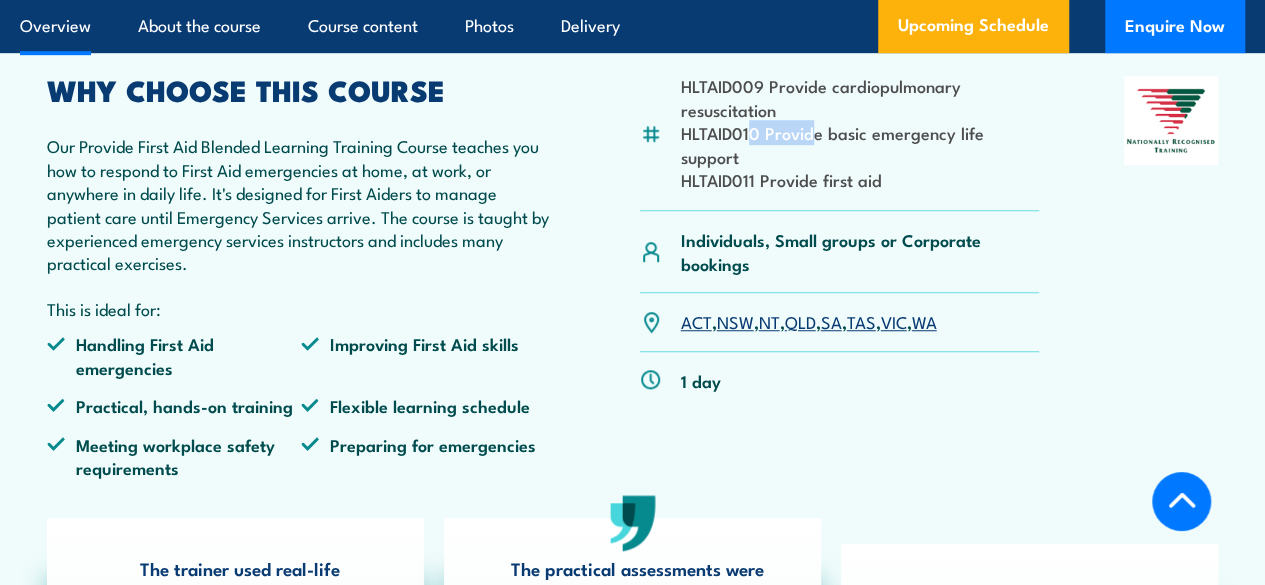 drag, startPoint x: 747, startPoint y: 189, endPoint x: 814, endPoint y: 189, distance: 67 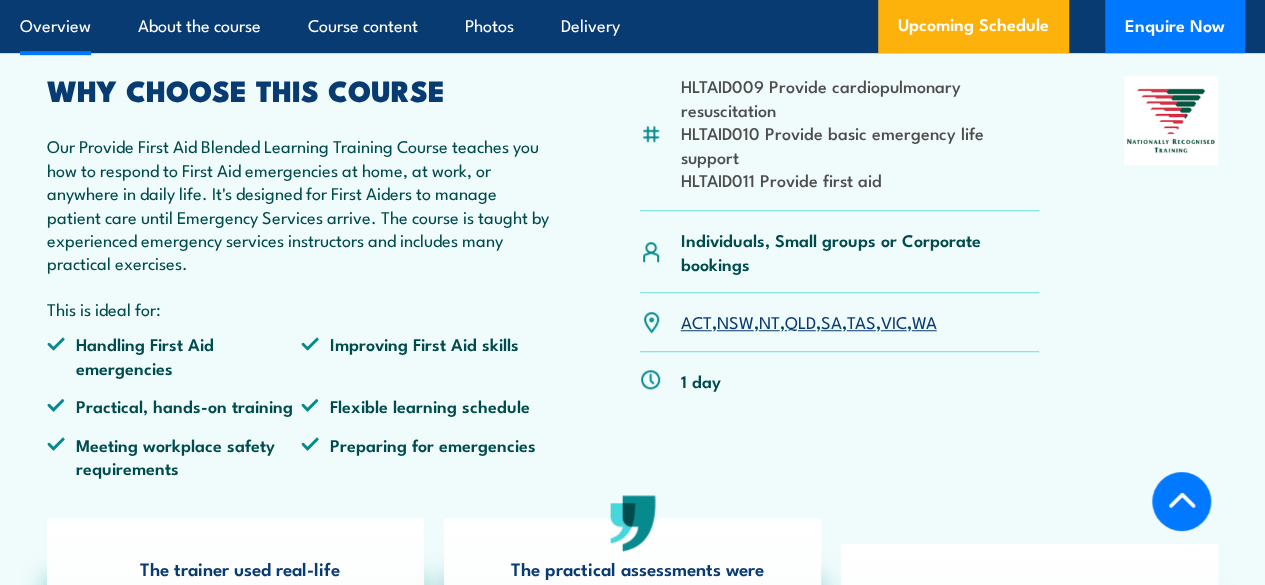 click on "HLTAID011 Provide first aid" at bounding box center (860, 179) 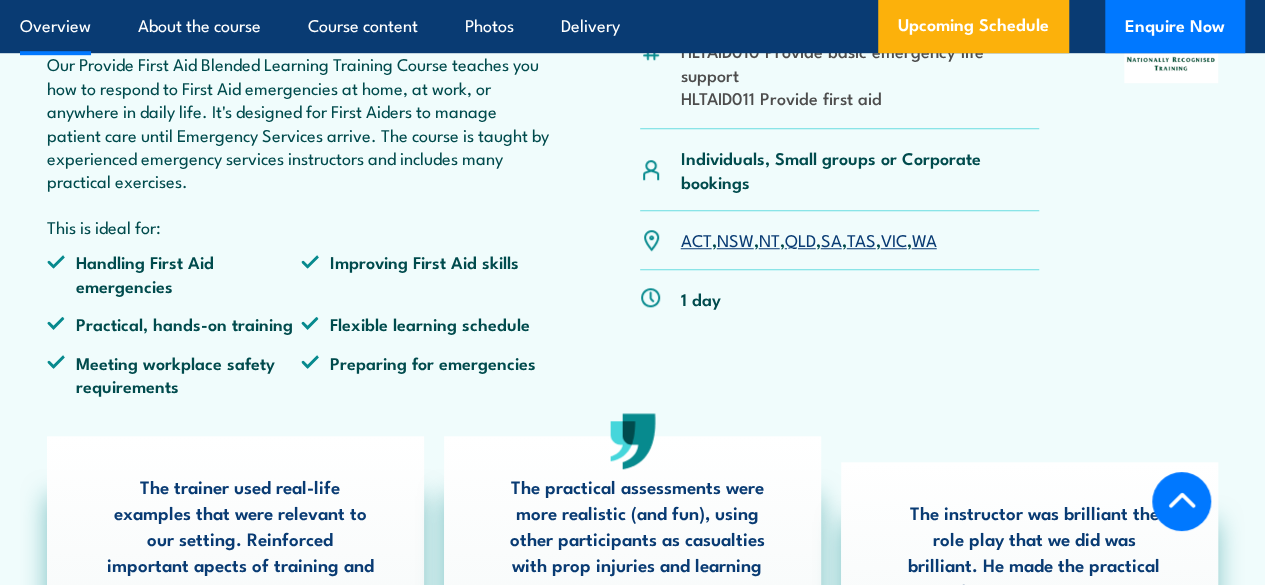scroll, scrollTop: 700, scrollLeft: 0, axis: vertical 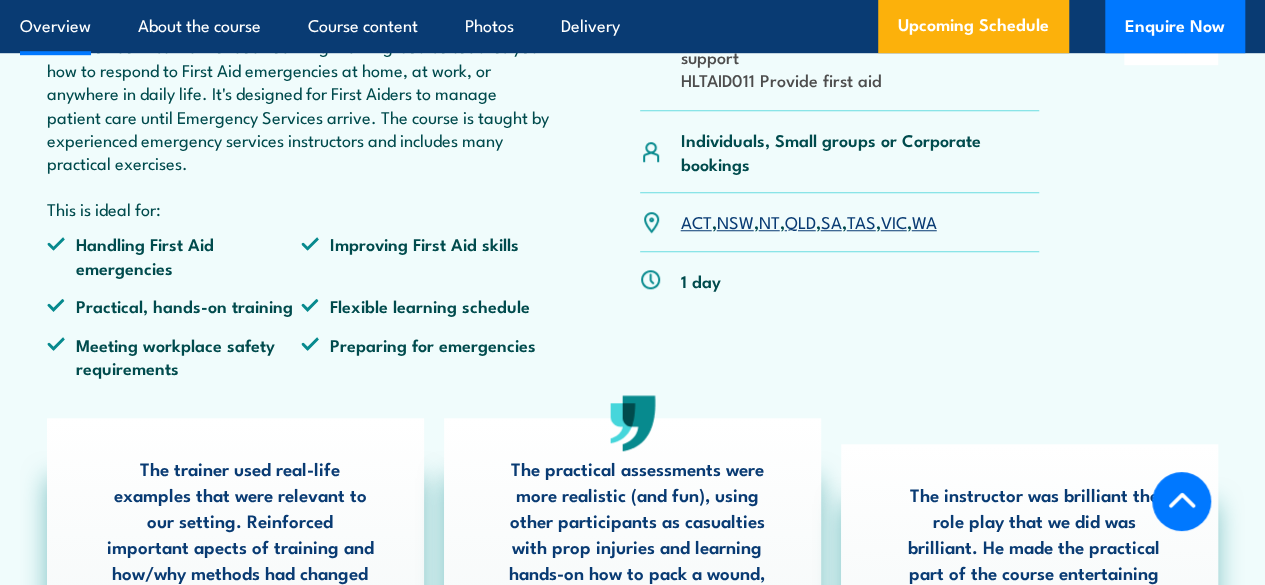 click on "Individuals, Small groups or Corporate bookings" at bounding box center (860, 151) 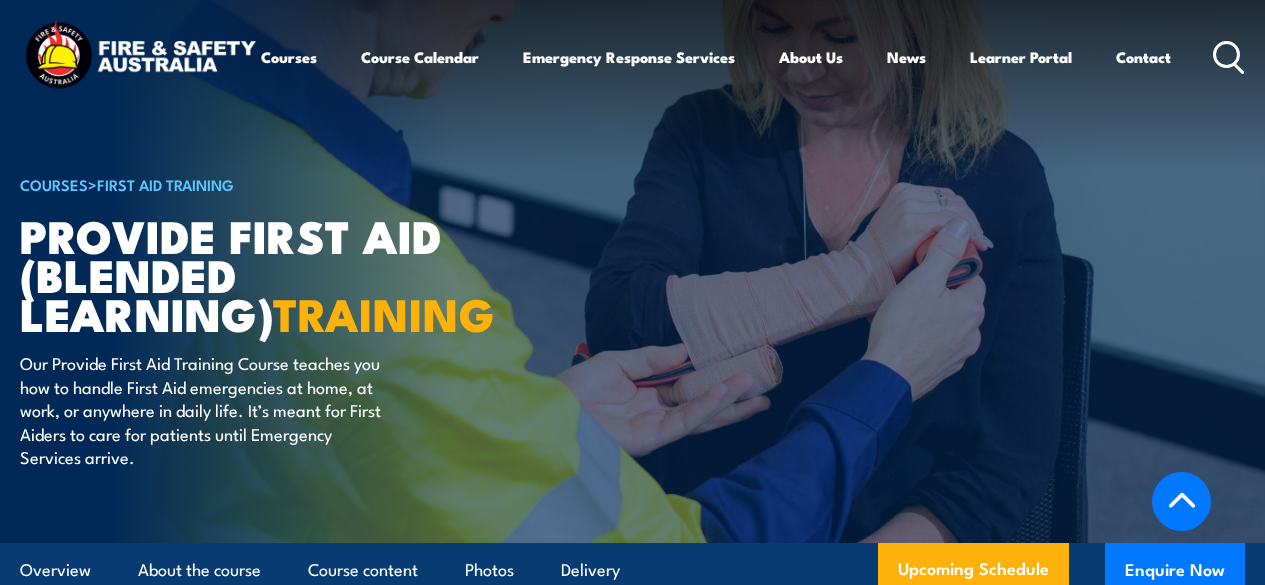 scroll, scrollTop: 3750, scrollLeft: 0, axis: vertical 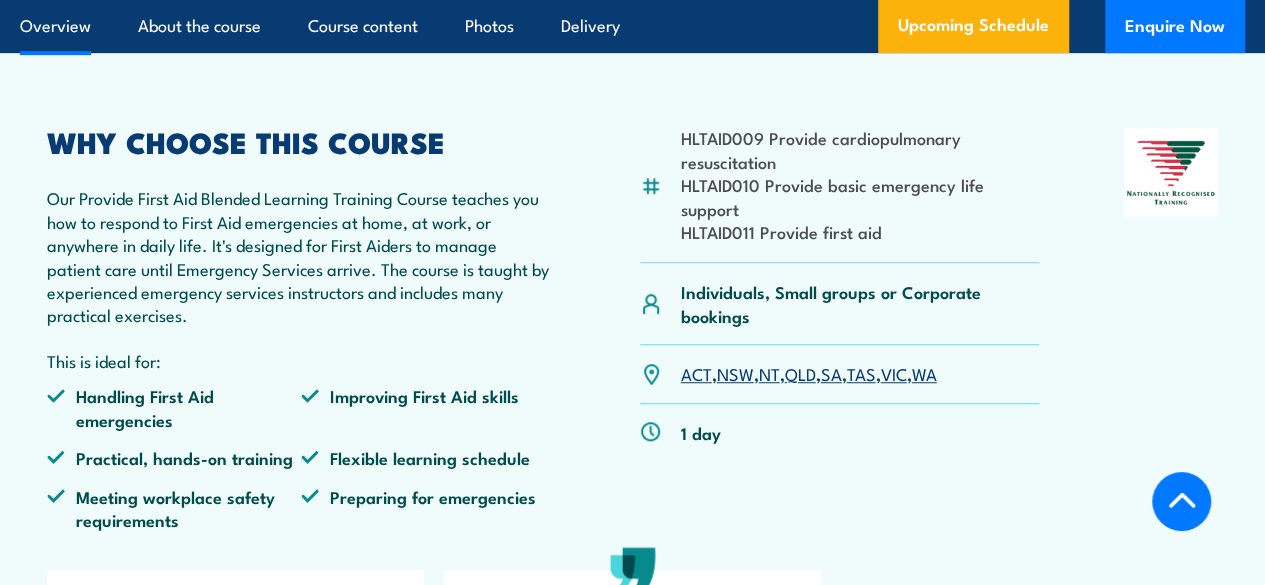 click on "SA" at bounding box center (831, 373) 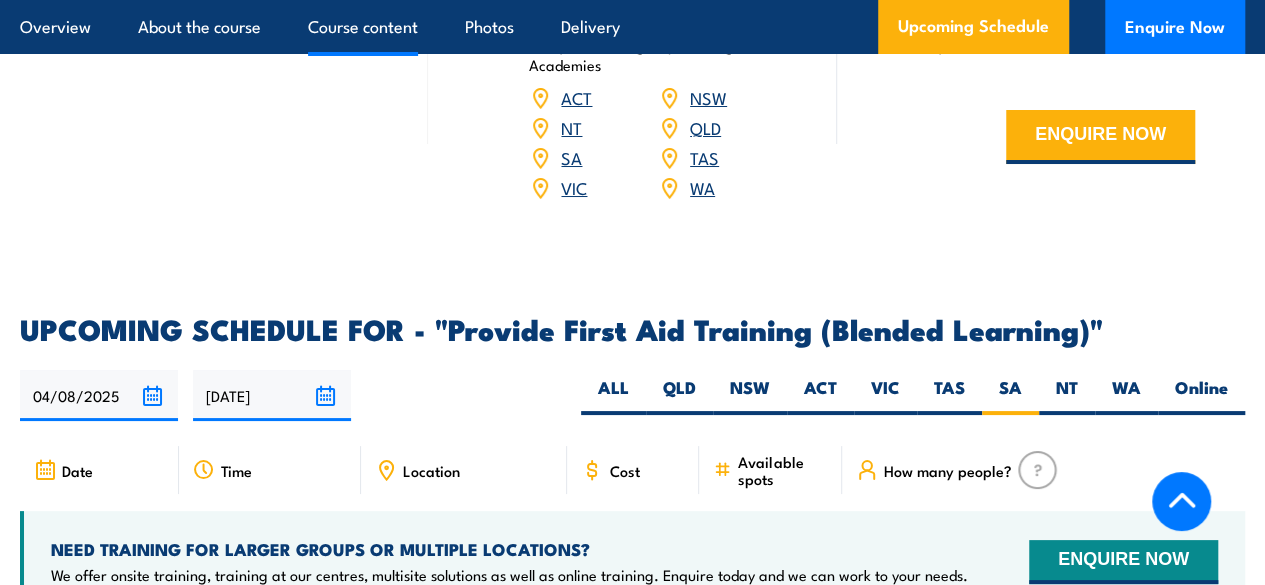 scroll, scrollTop: 0, scrollLeft: 0, axis: both 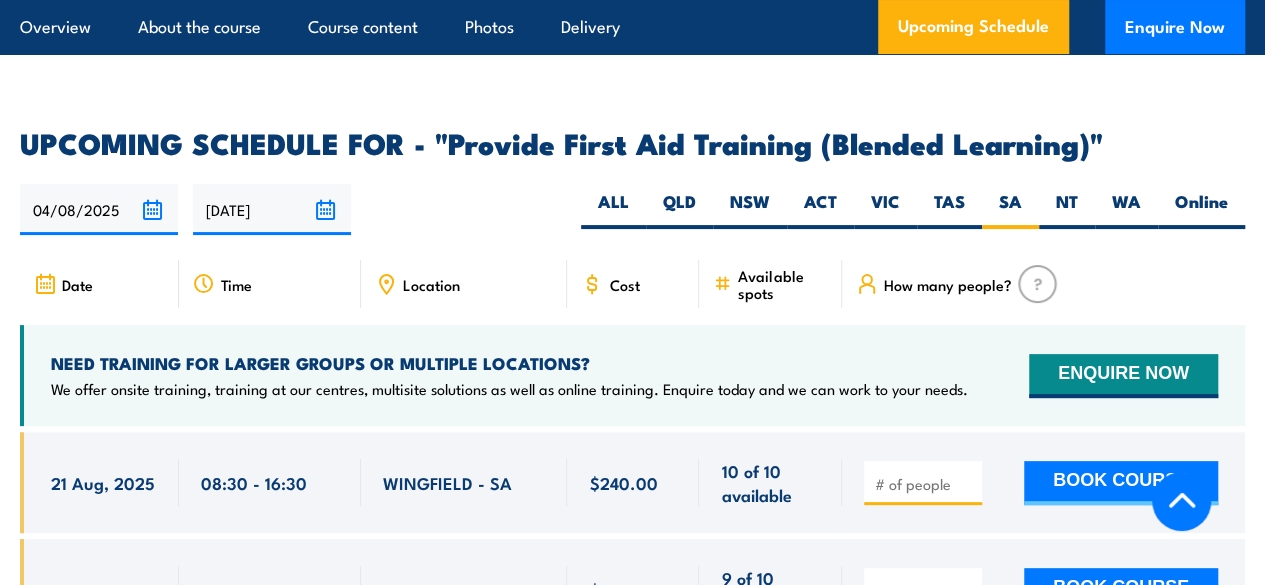 drag, startPoint x: 986, startPoint y: 368, endPoint x: 1032, endPoint y: 353, distance: 48.38388 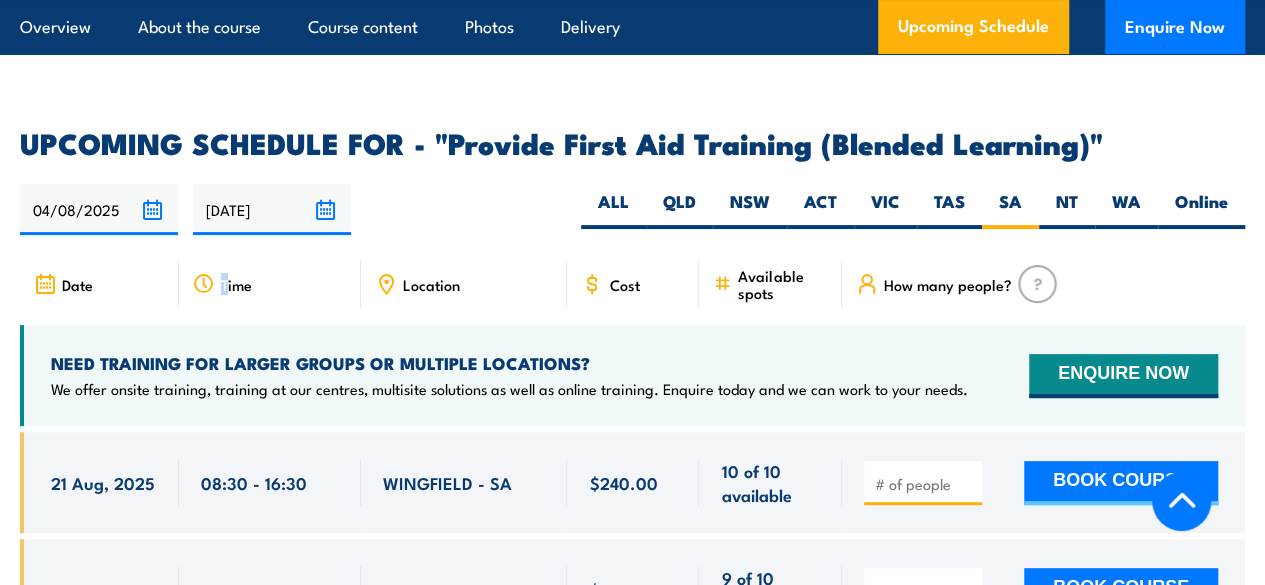 click on "Time" at bounding box center [236, 284] 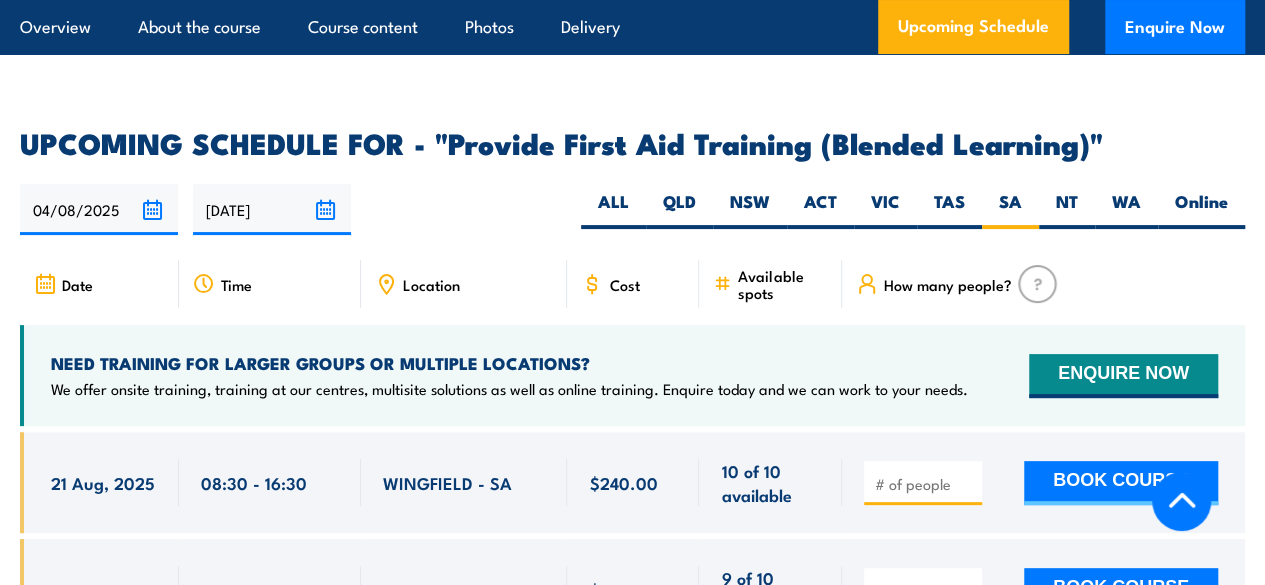 drag, startPoint x: 30, startPoint y: 354, endPoint x: 43, endPoint y: 351, distance: 13.341664 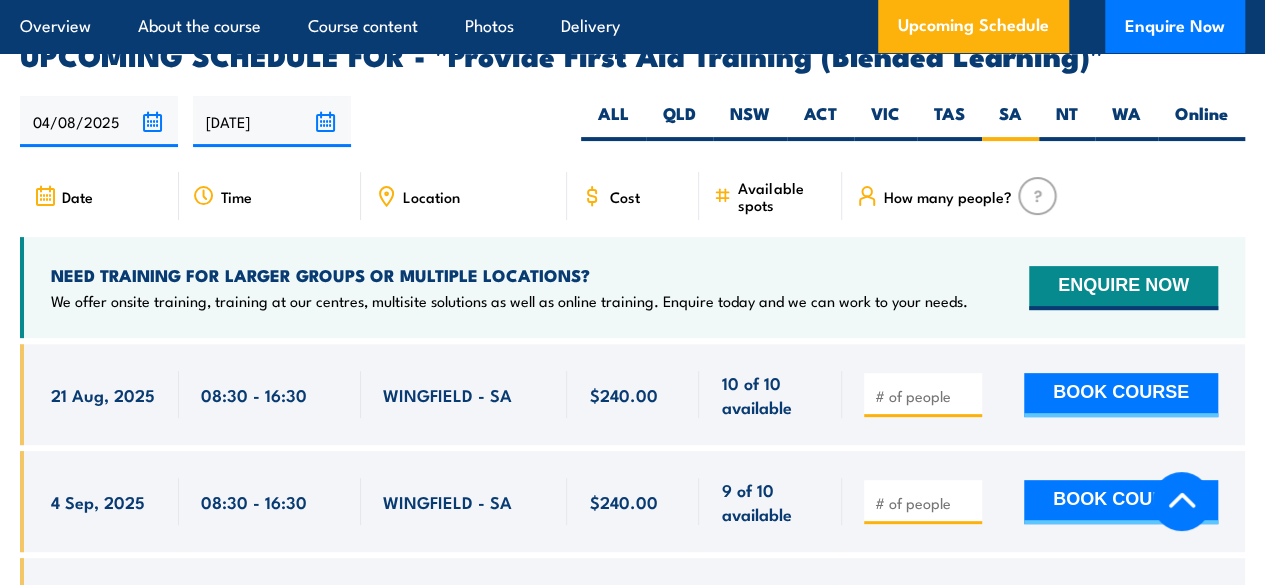 scroll, scrollTop: 3813, scrollLeft: 0, axis: vertical 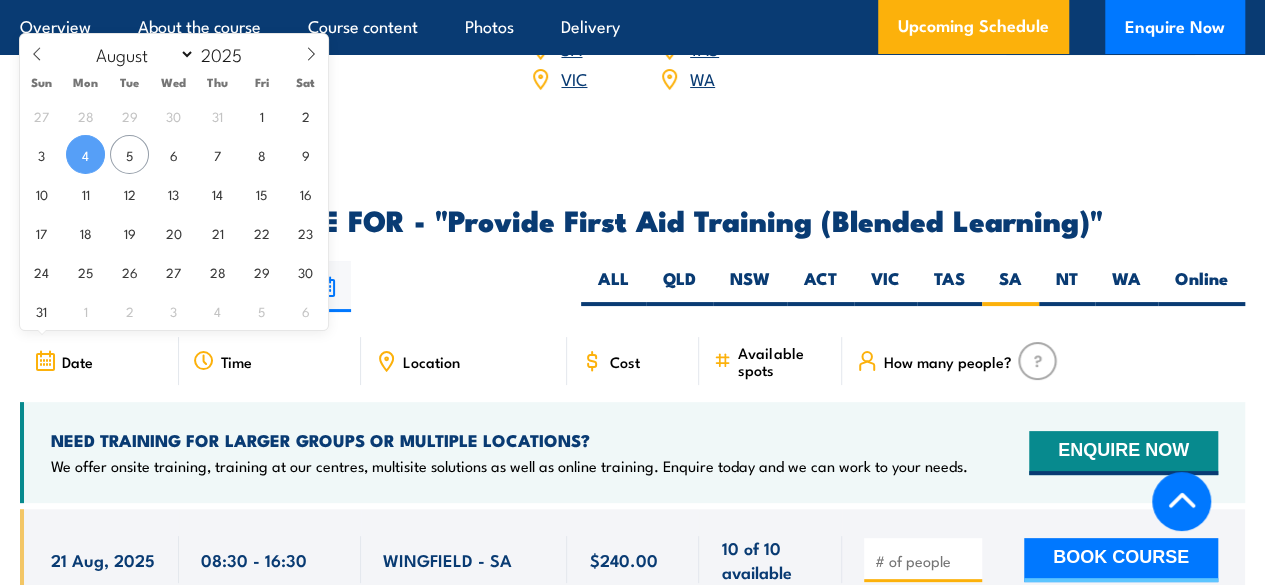 click on "04/08/2025" at bounding box center [99, 286] 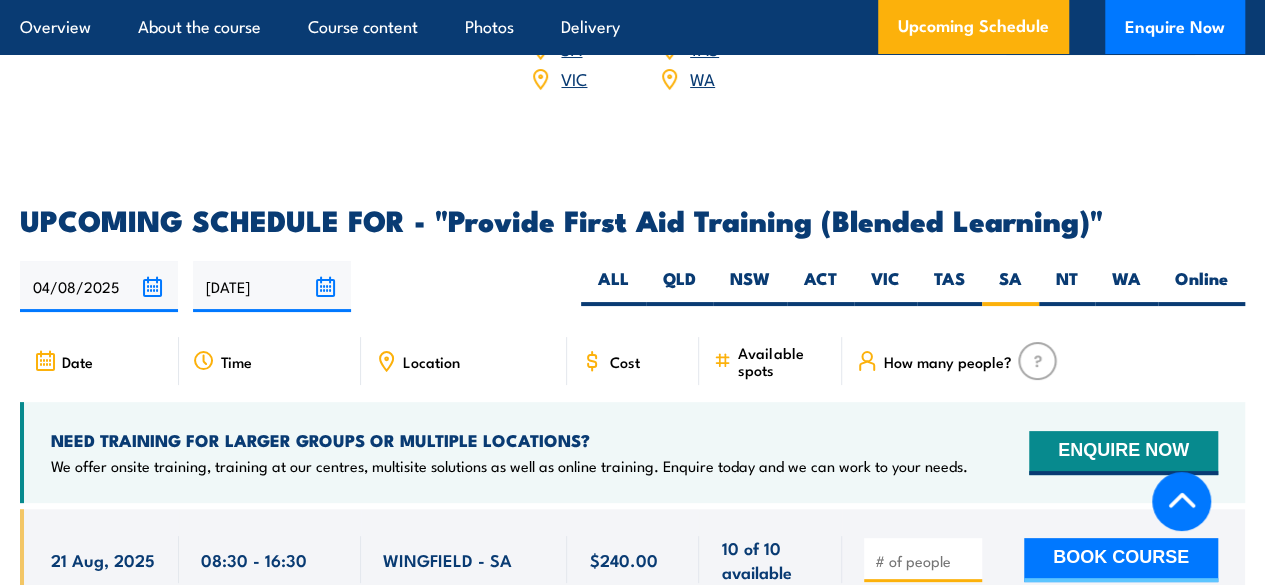 click on "Cost" at bounding box center [633, 361] 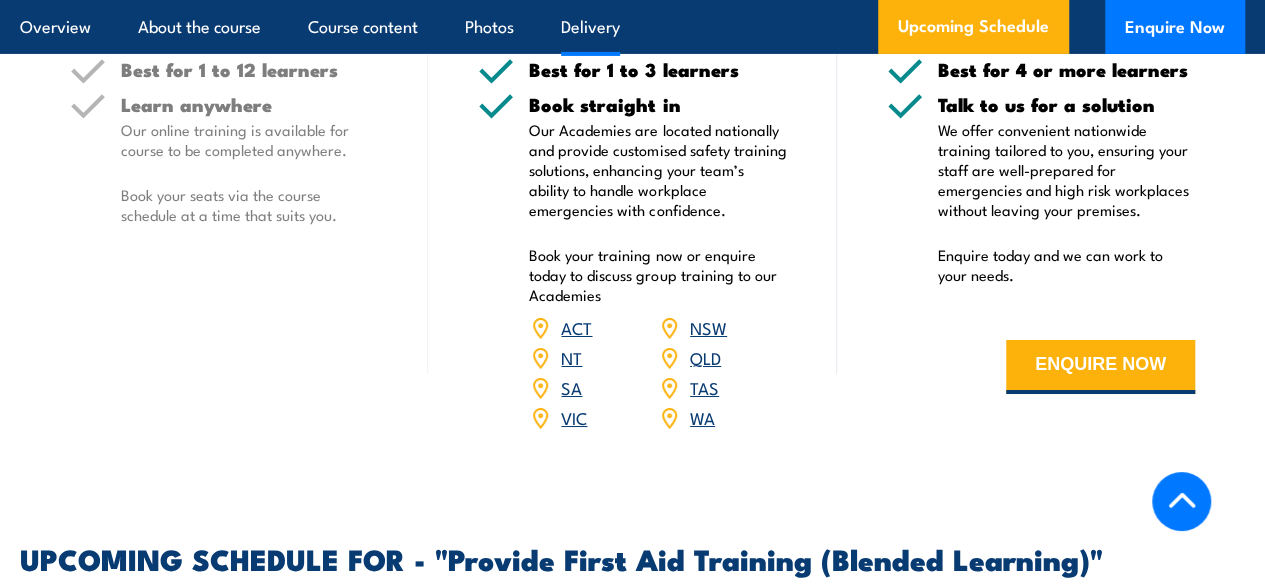 scroll, scrollTop: 3513, scrollLeft: 0, axis: vertical 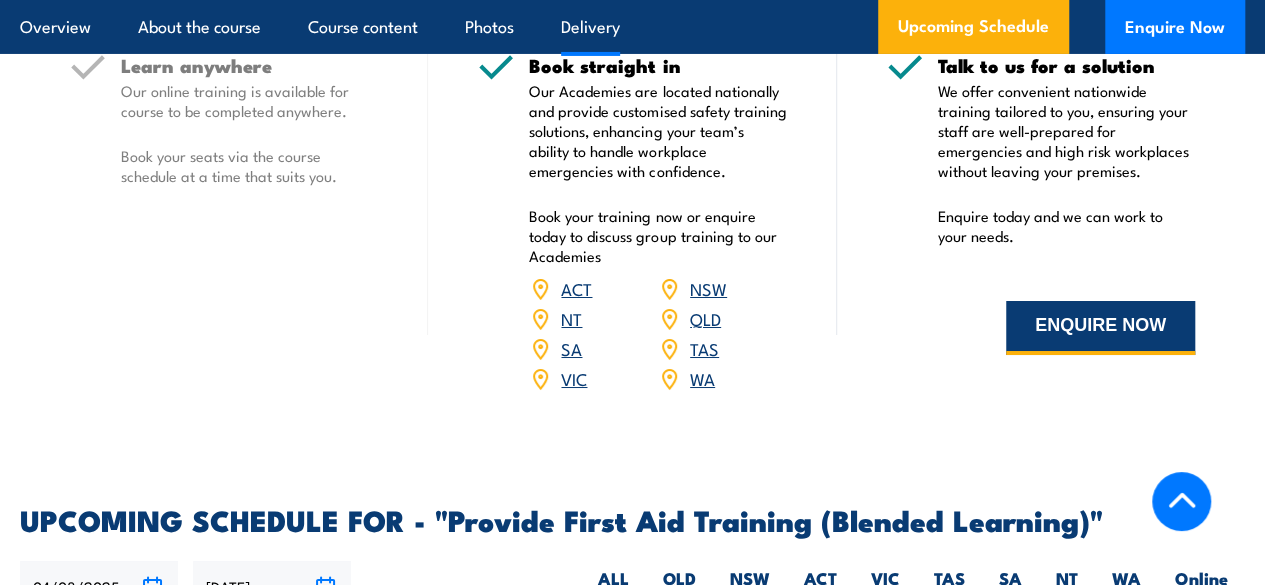click on "ENQUIRE NOW" at bounding box center (1100, 328) 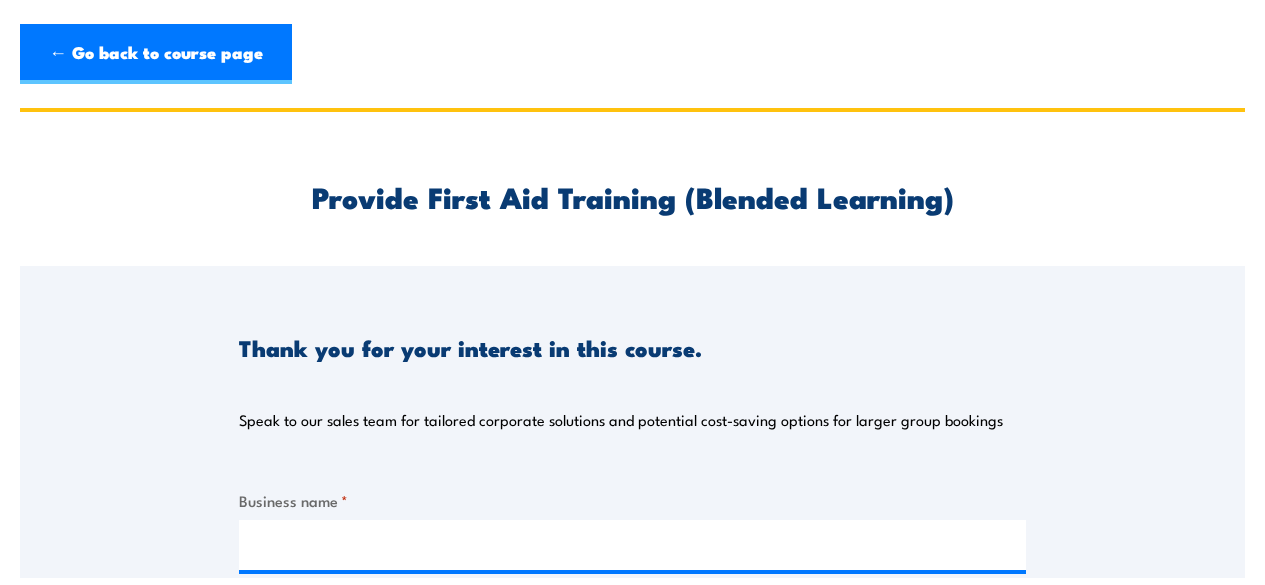 scroll, scrollTop: 0, scrollLeft: 0, axis: both 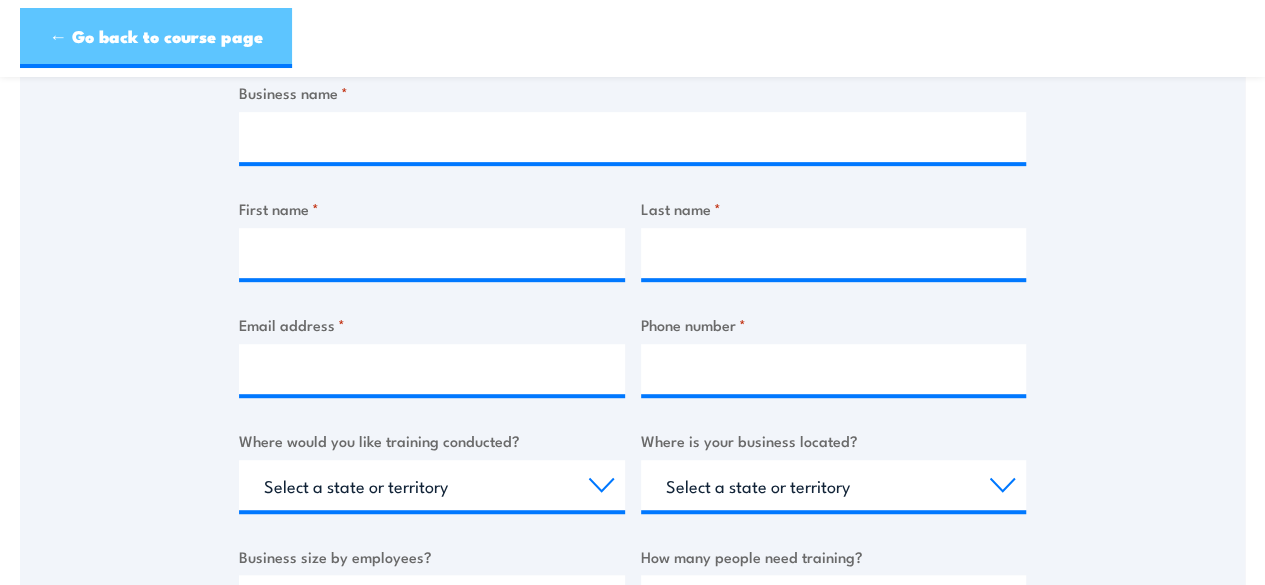 click on "← Go back to course page" at bounding box center (156, 38) 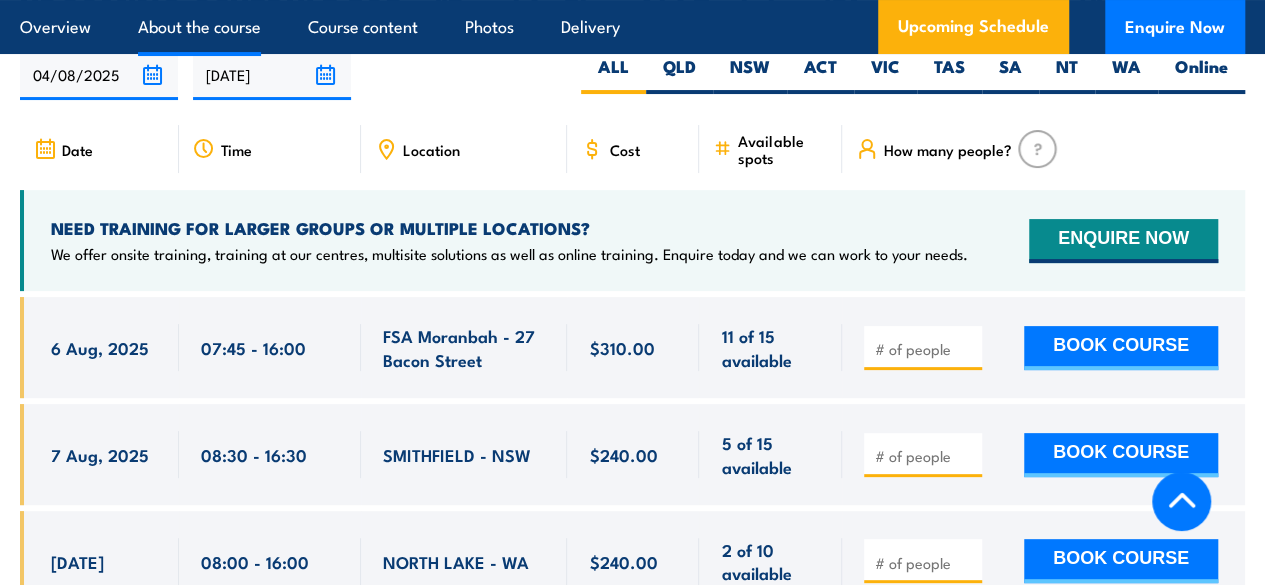 scroll, scrollTop: 0, scrollLeft: 0, axis: both 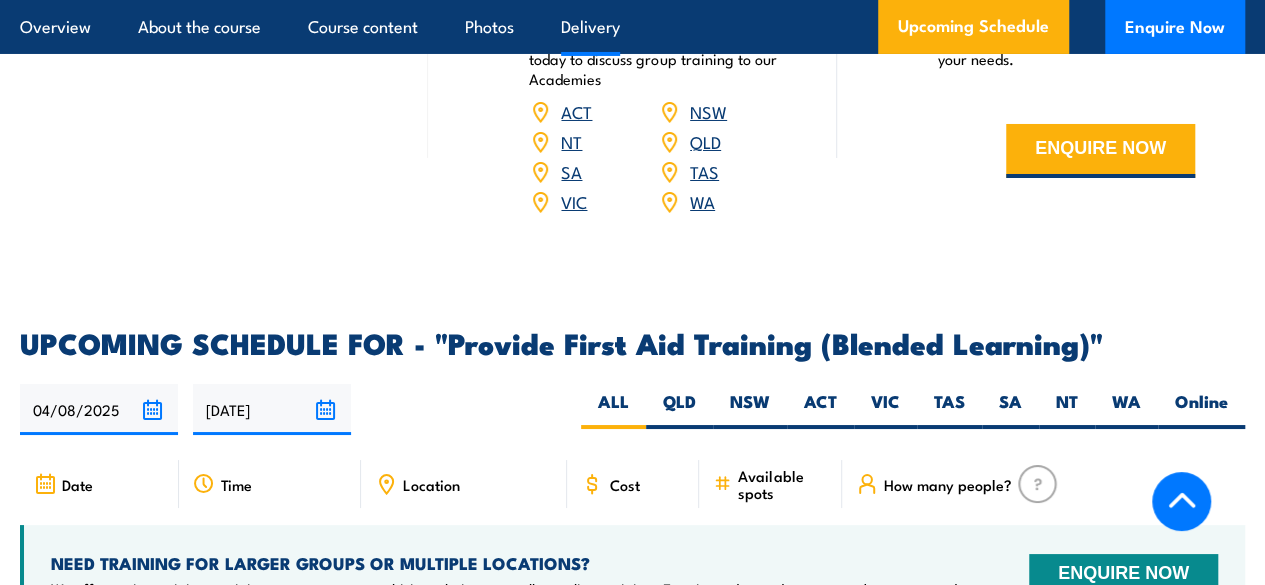 click on "SA" at bounding box center (571, 171) 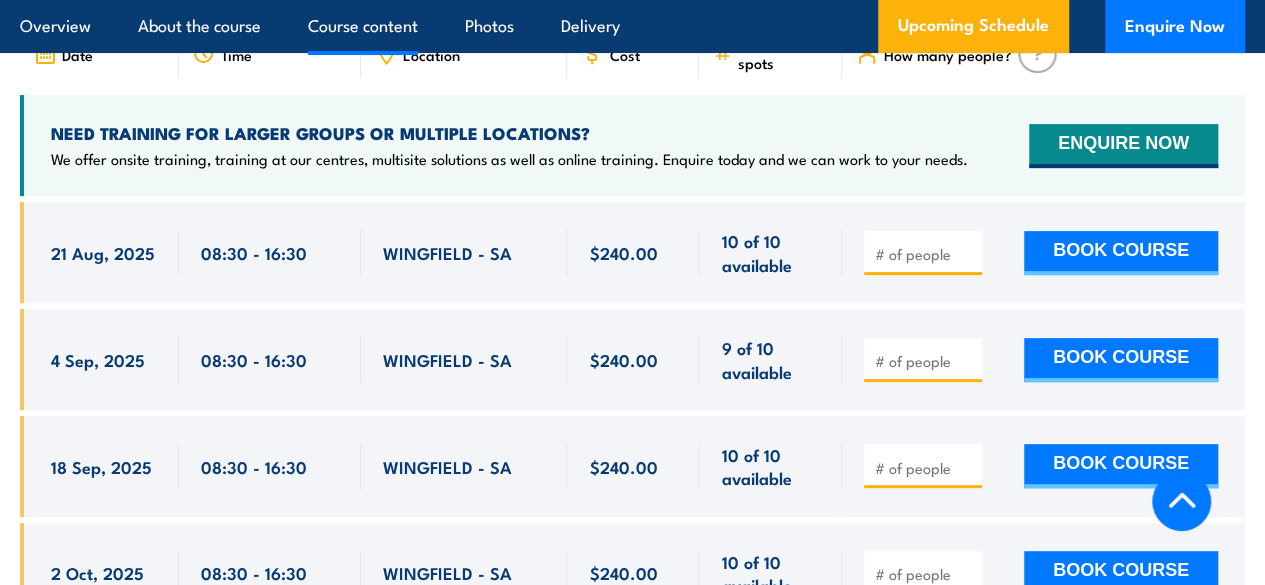 scroll, scrollTop: 0, scrollLeft: 0, axis: both 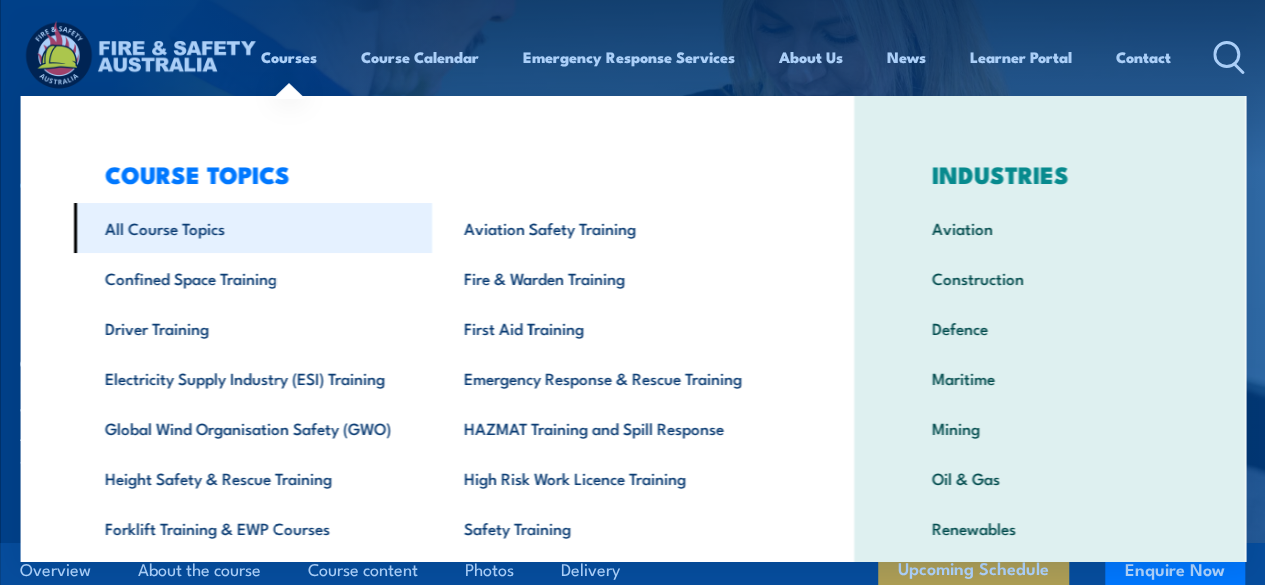 click on "All Course Topics" at bounding box center (252, 228) 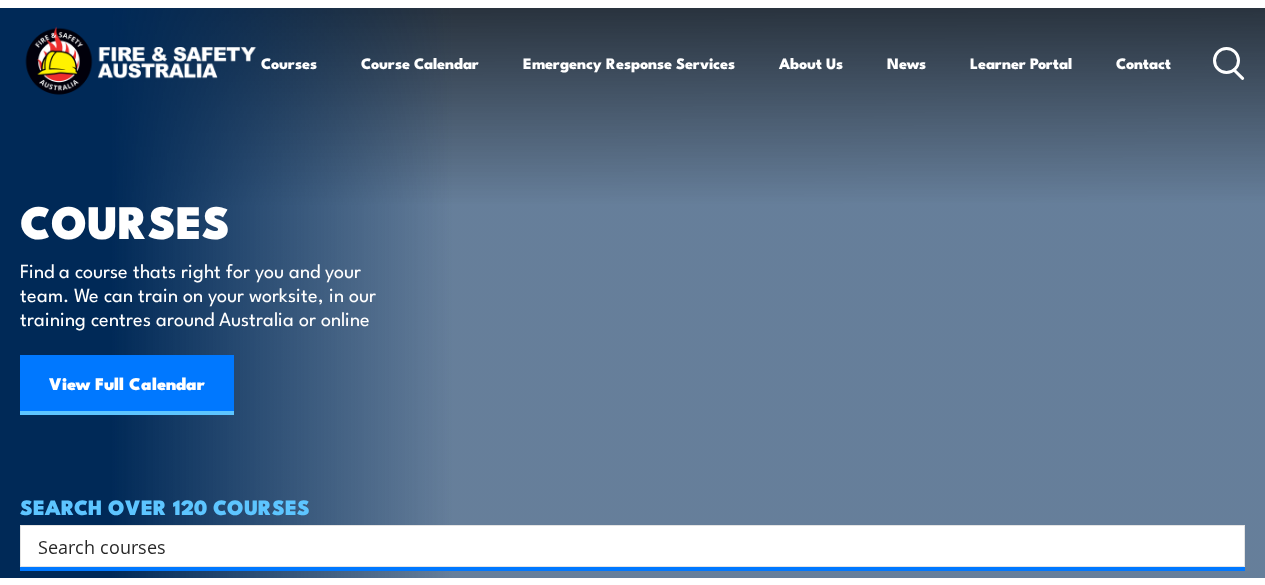 scroll, scrollTop: 0, scrollLeft: 0, axis: both 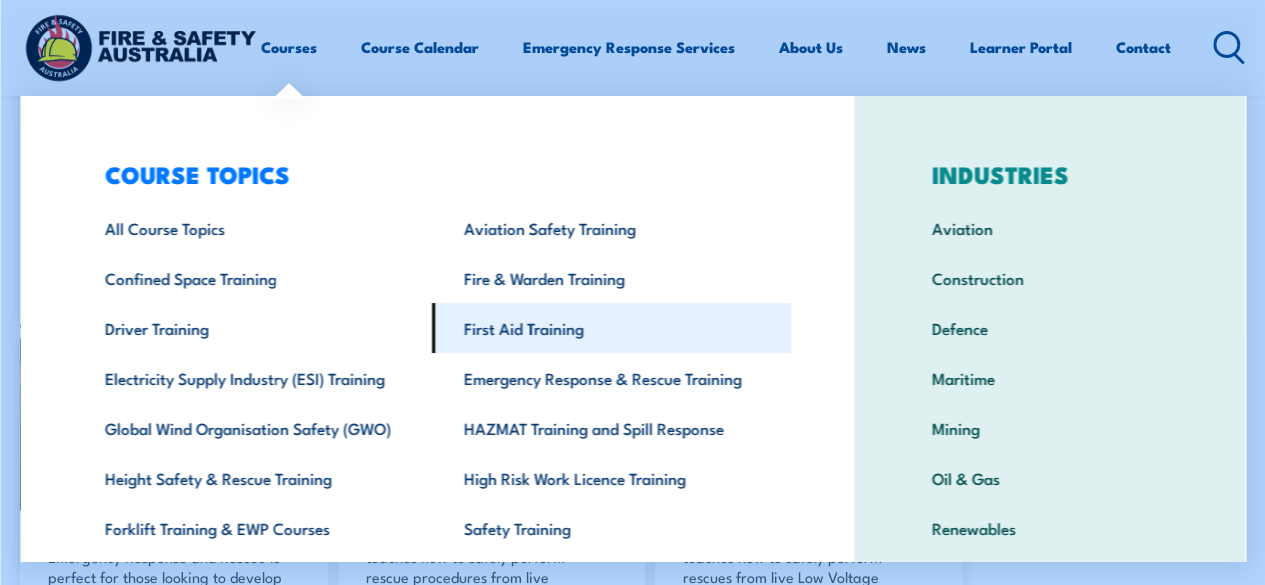 click on "First Aid Training" at bounding box center (611, 328) 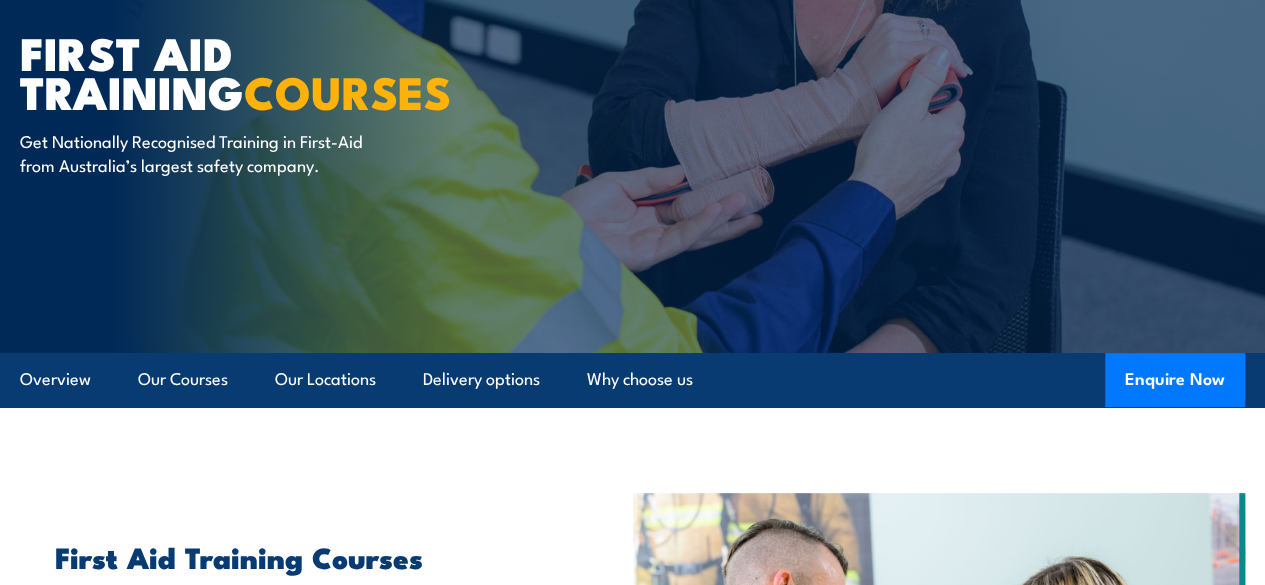 scroll, scrollTop: 500, scrollLeft: 0, axis: vertical 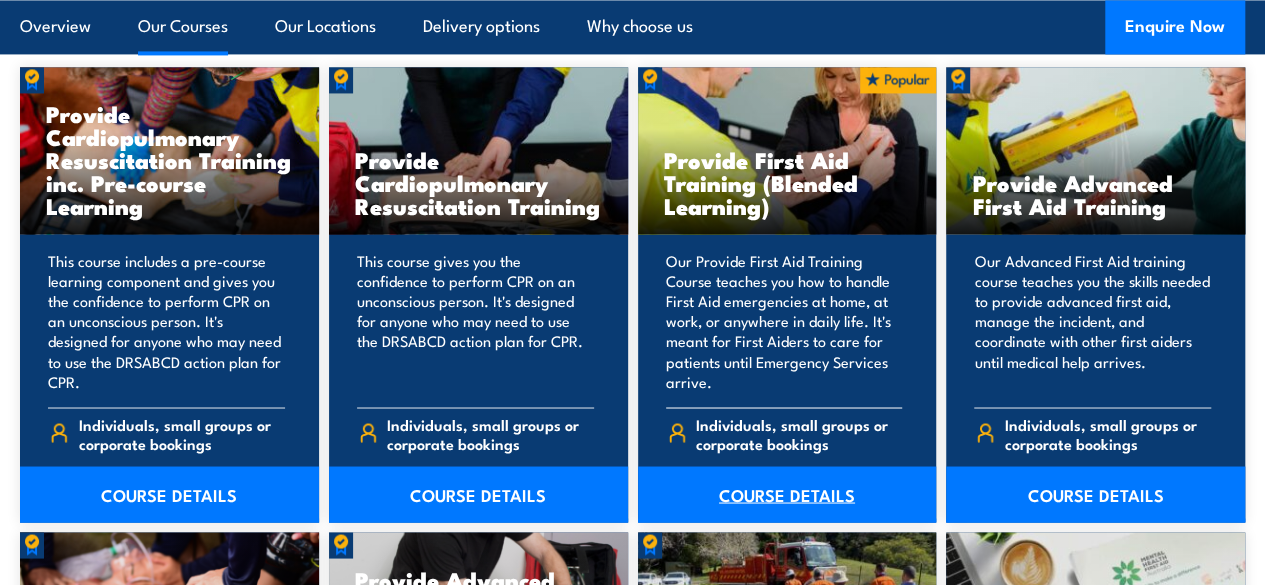 click on "COURSE DETAILS" at bounding box center (787, 494) 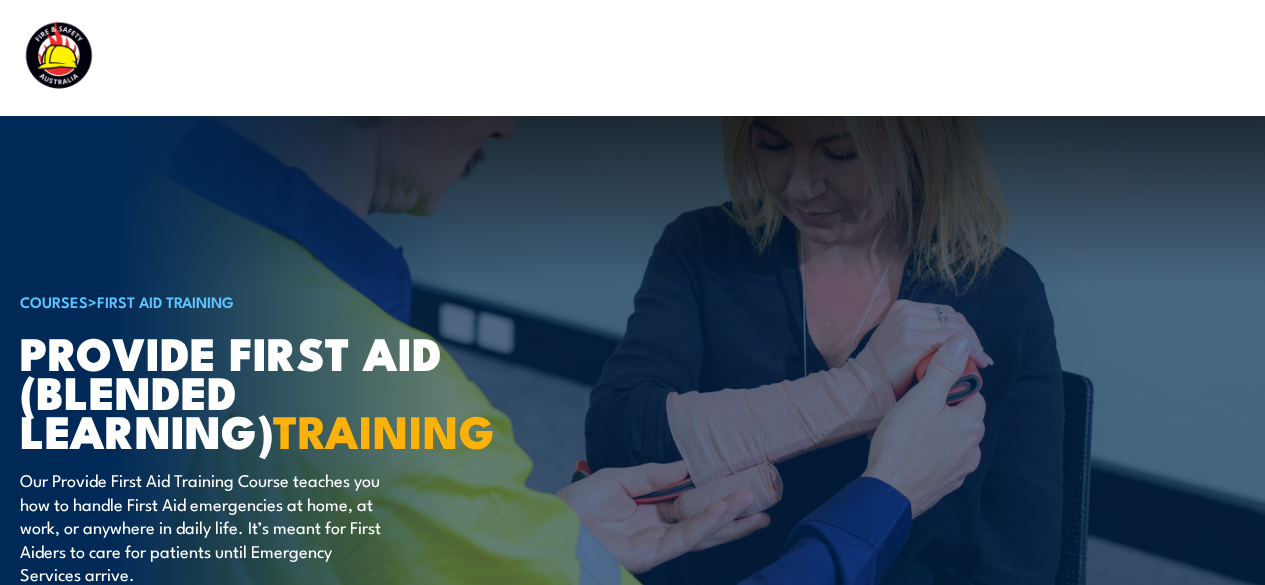 scroll, scrollTop: 0, scrollLeft: 0, axis: both 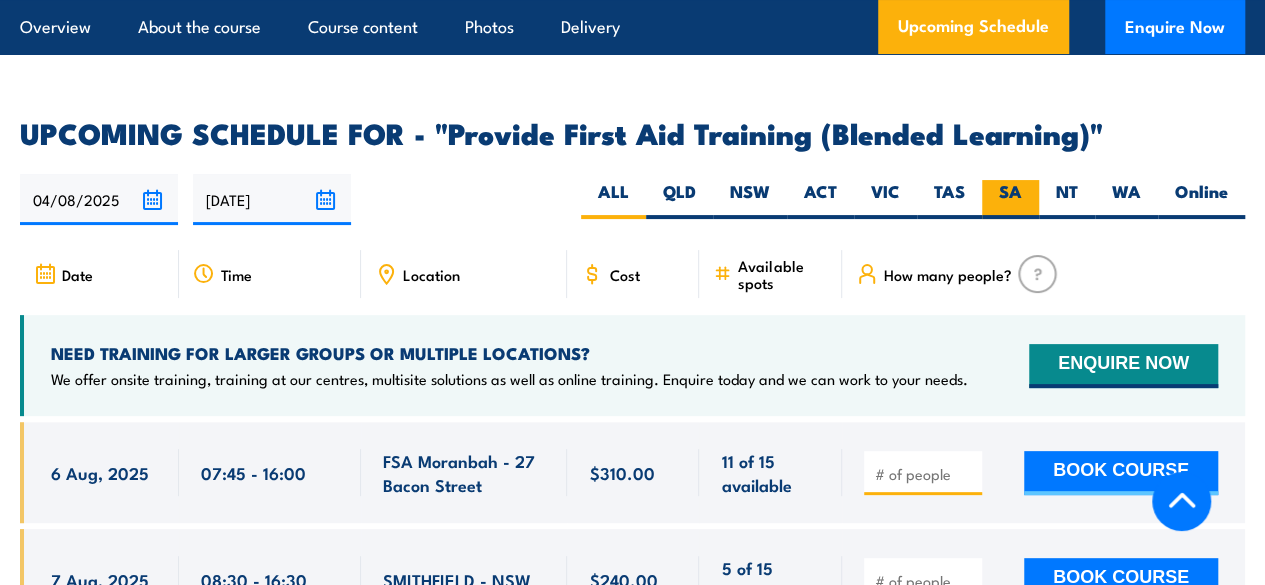 click on "SA" at bounding box center (1010, 199) 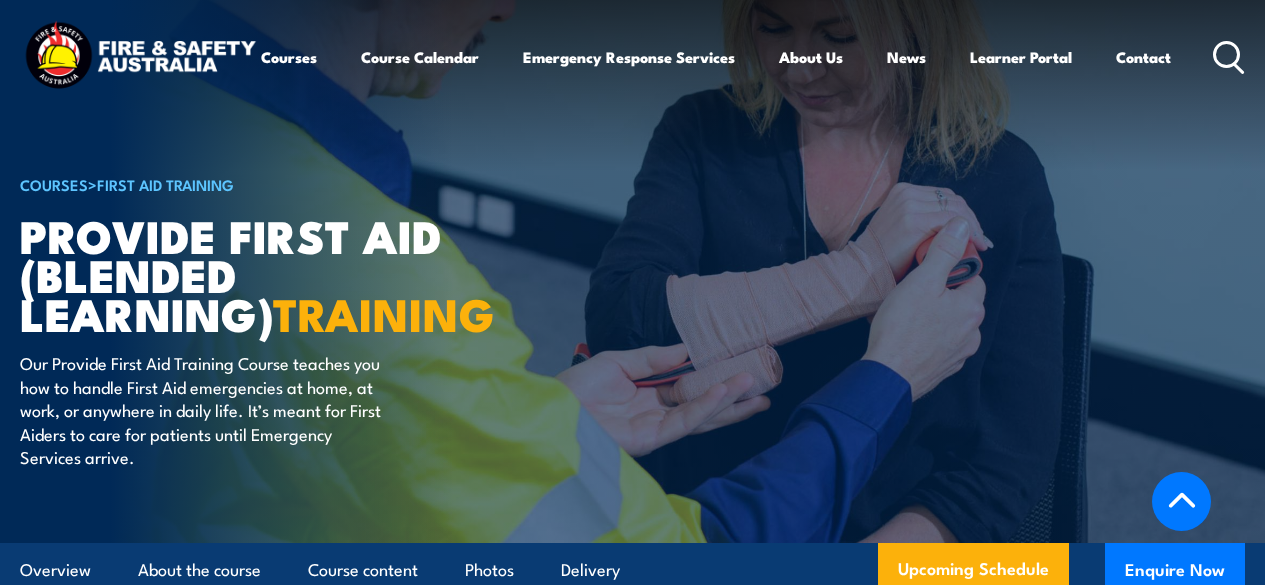 scroll, scrollTop: 3679, scrollLeft: 0, axis: vertical 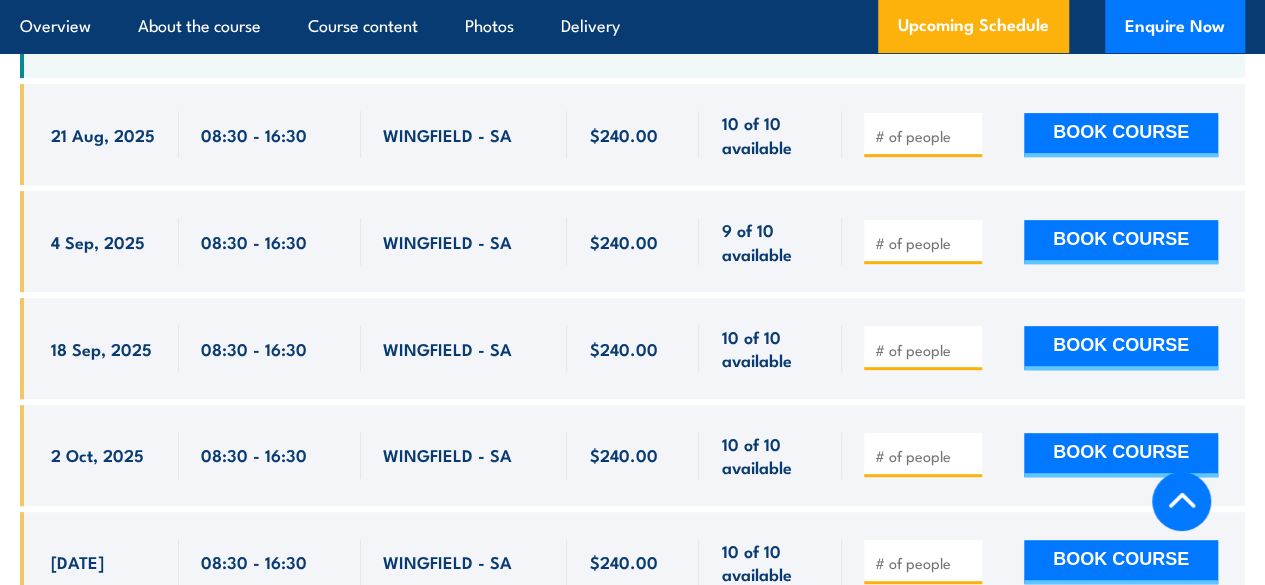 click at bounding box center [923, 135] 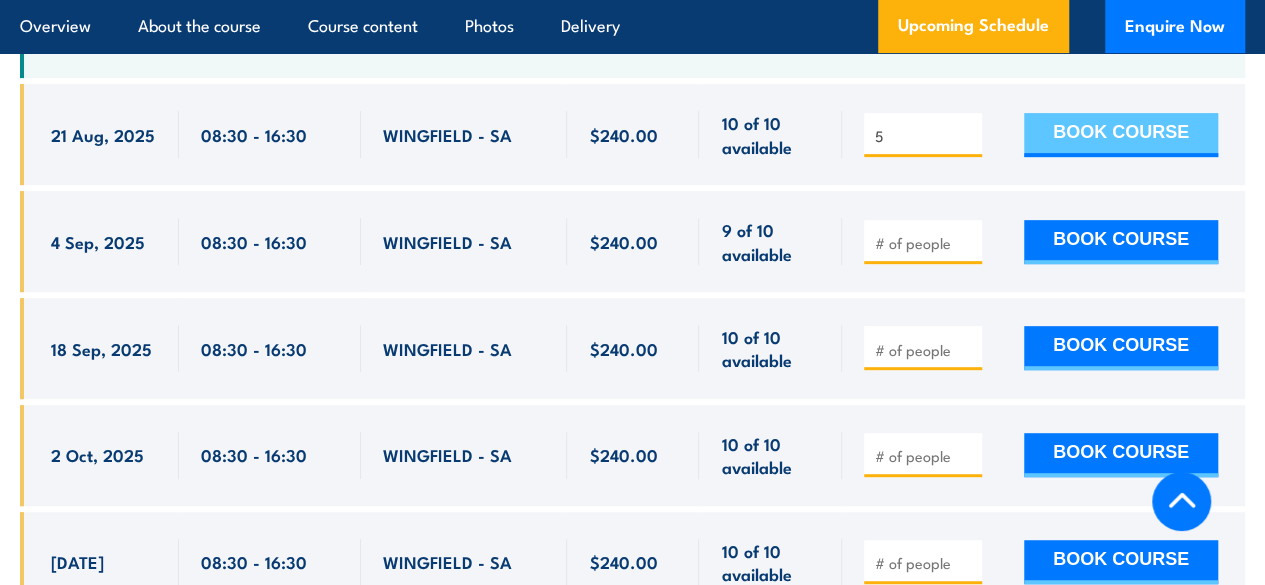type on "5" 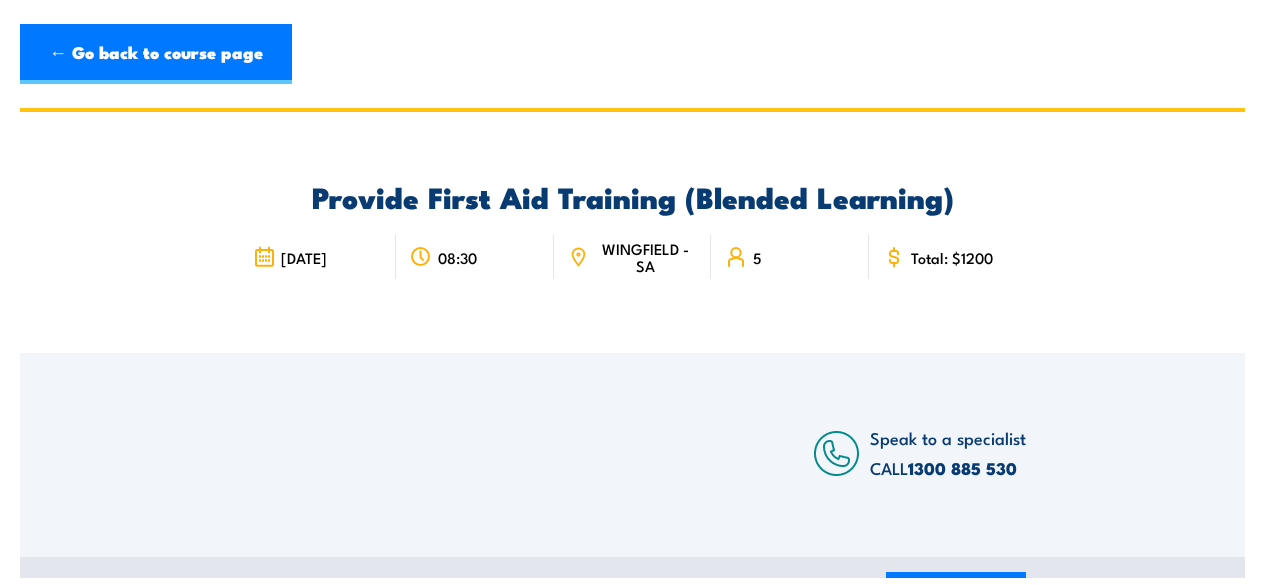 scroll, scrollTop: 0, scrollLeft: 0, axis: both 